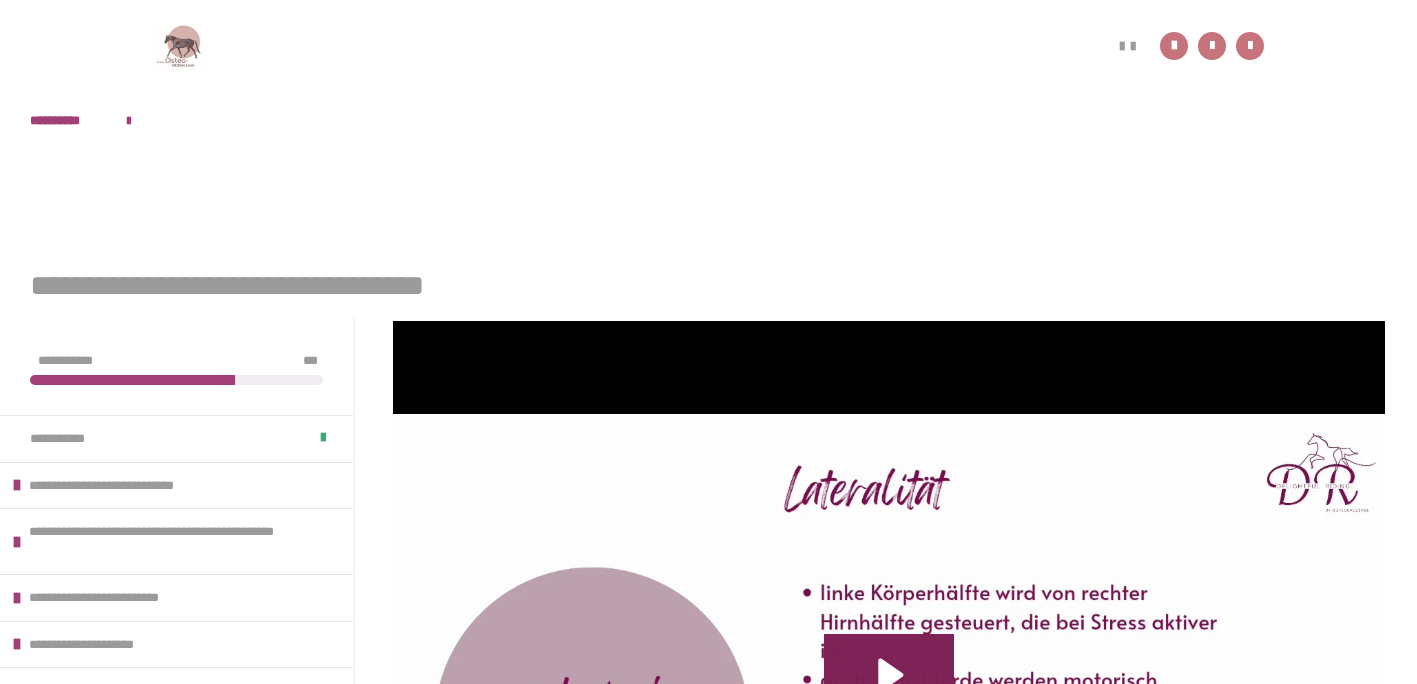 scroll, scrollTop: 0, scrollLeft: 0, axis: both 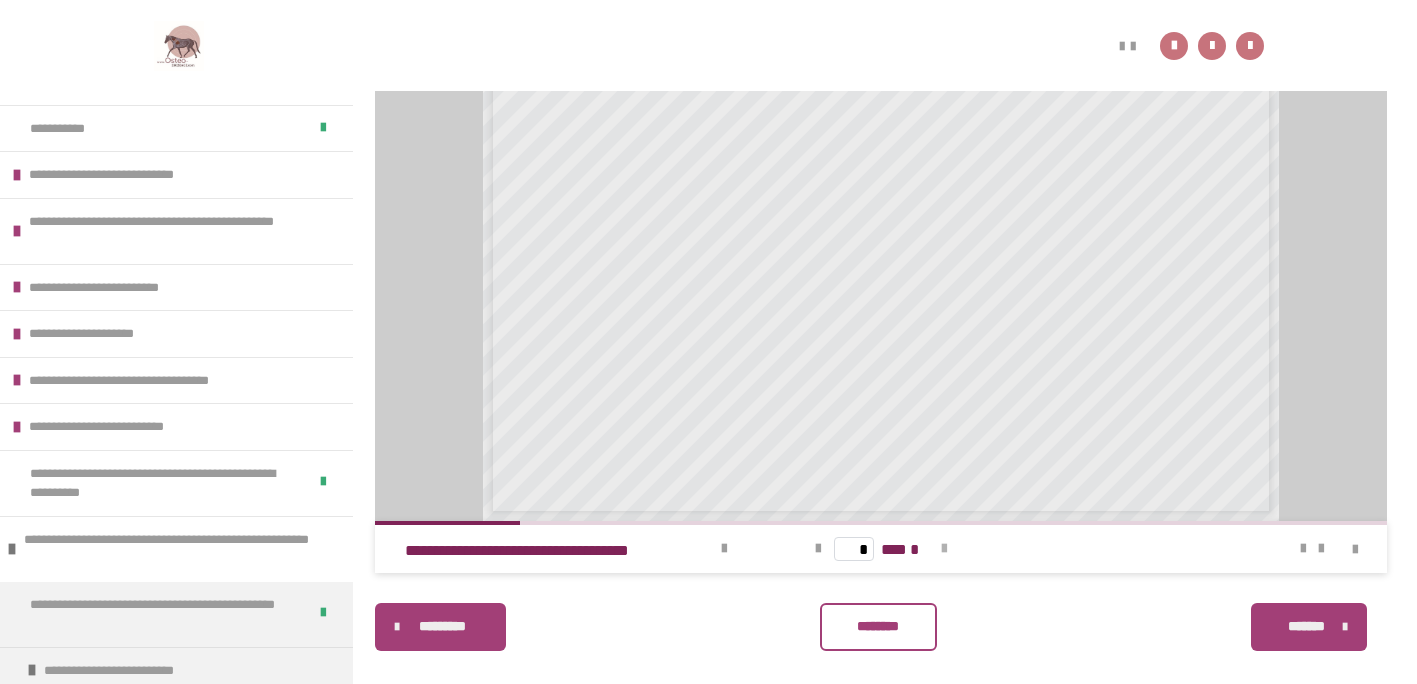 click at bounding box center (944, 549) 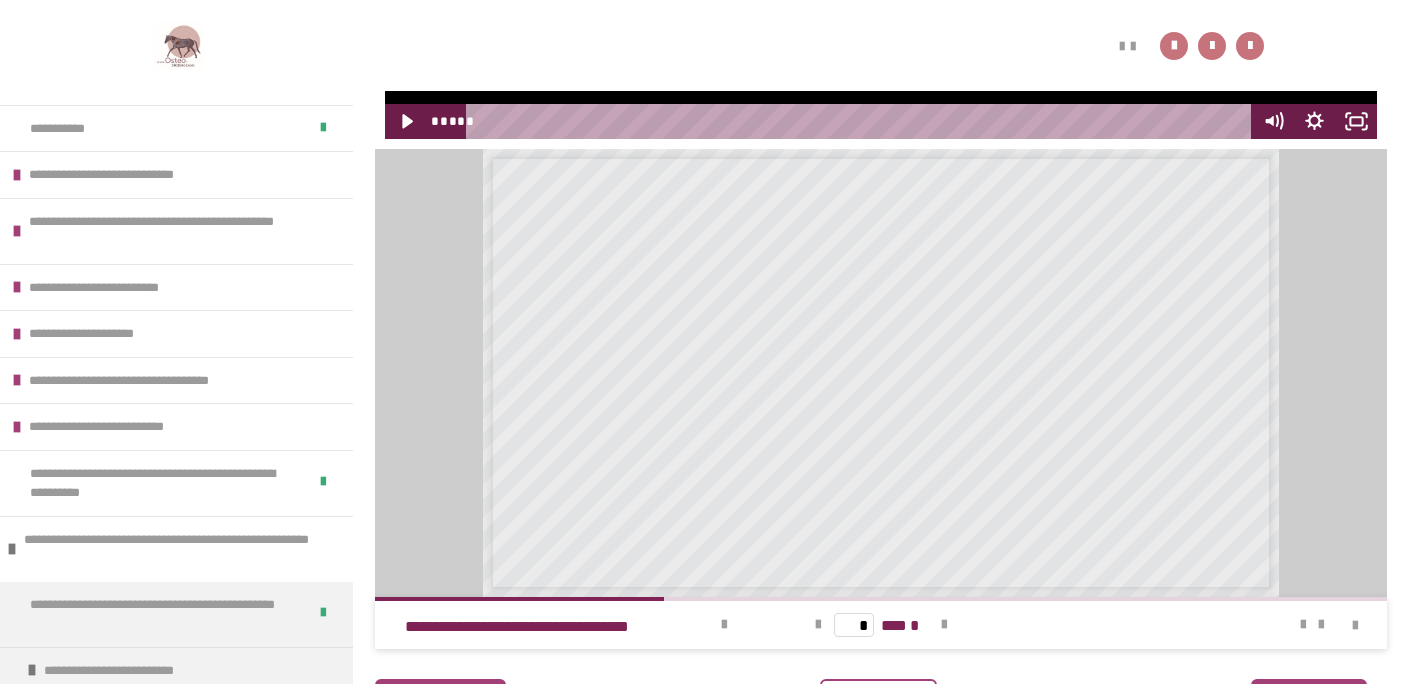 scroll, scrollTop: 906, scrollLeft: 0, axis: vertical 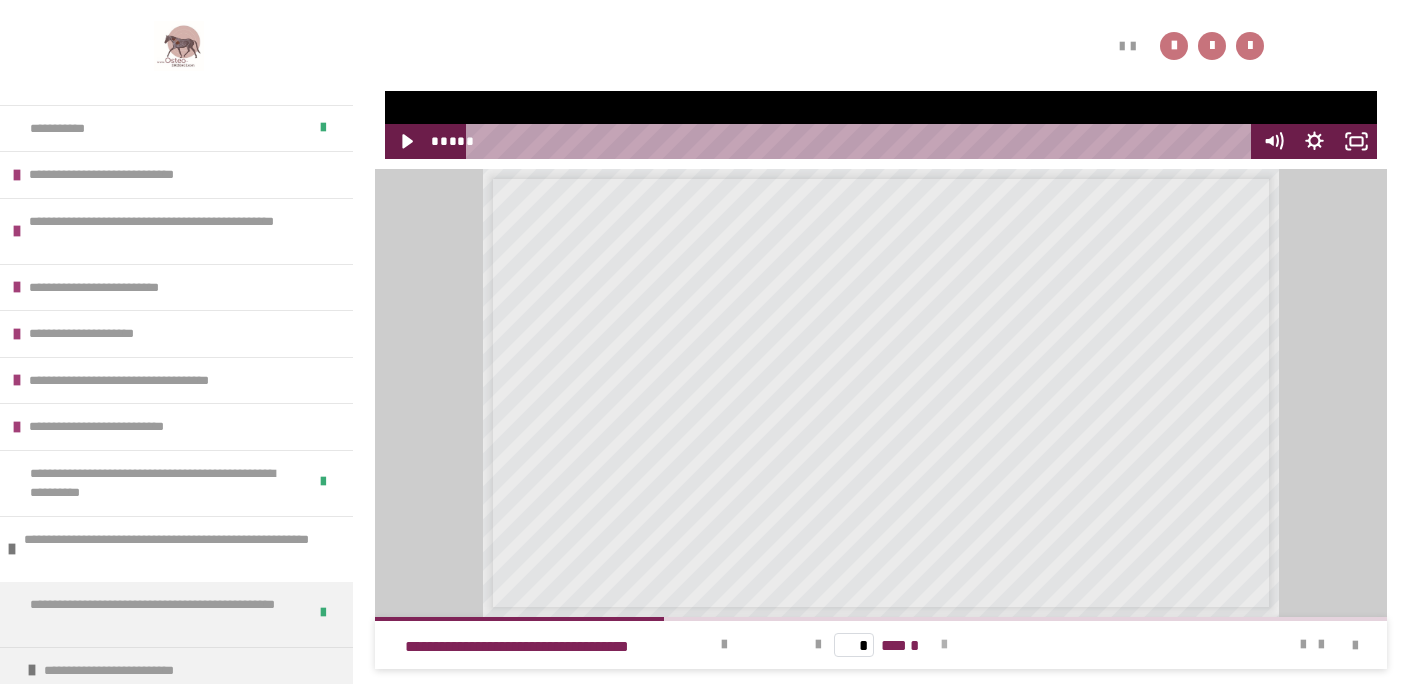 click at bounding box center [944, 645] 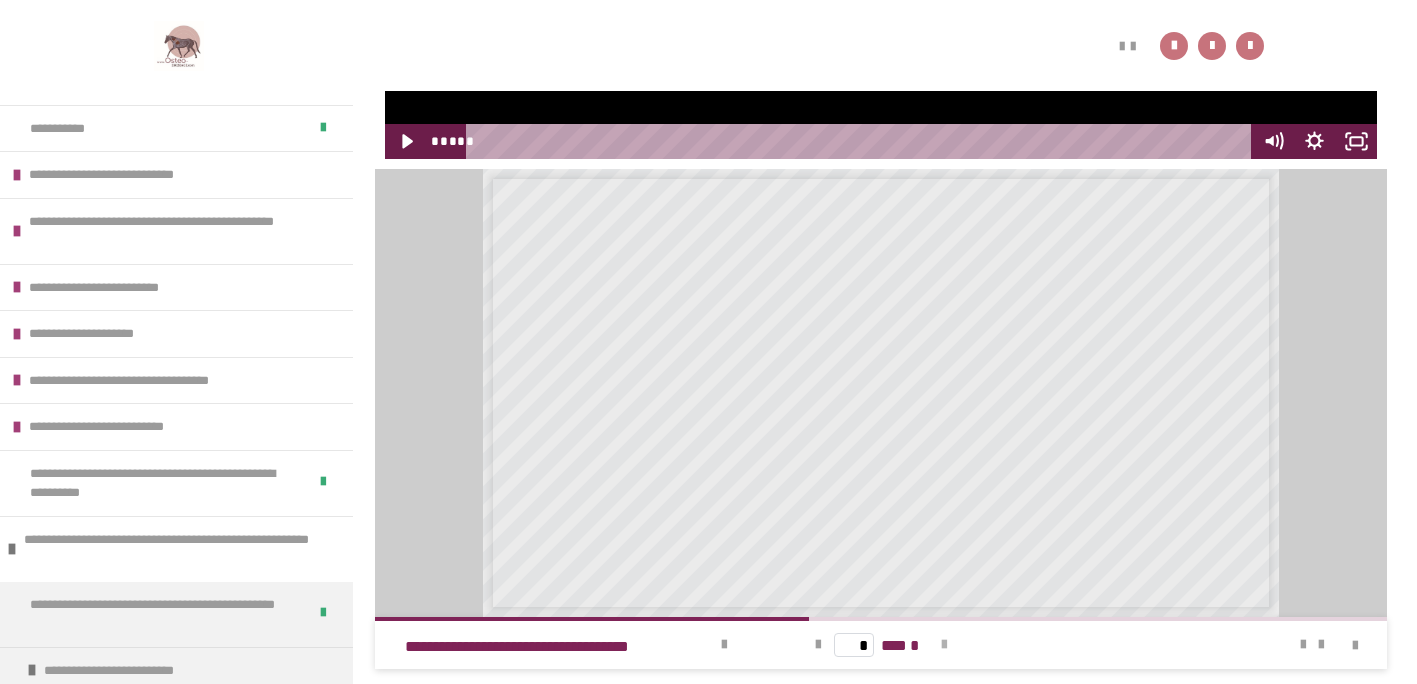 click at bounding box center [944, 645] 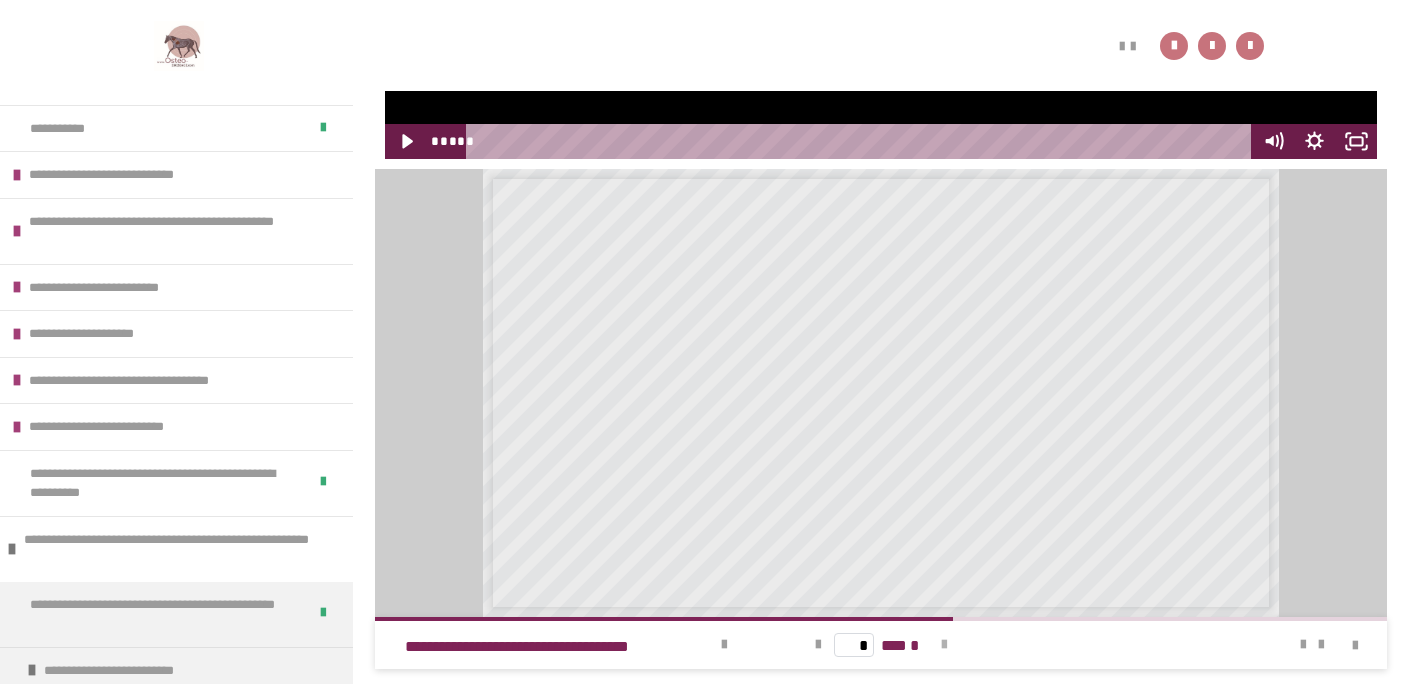 click at bounding box center (944, 645) 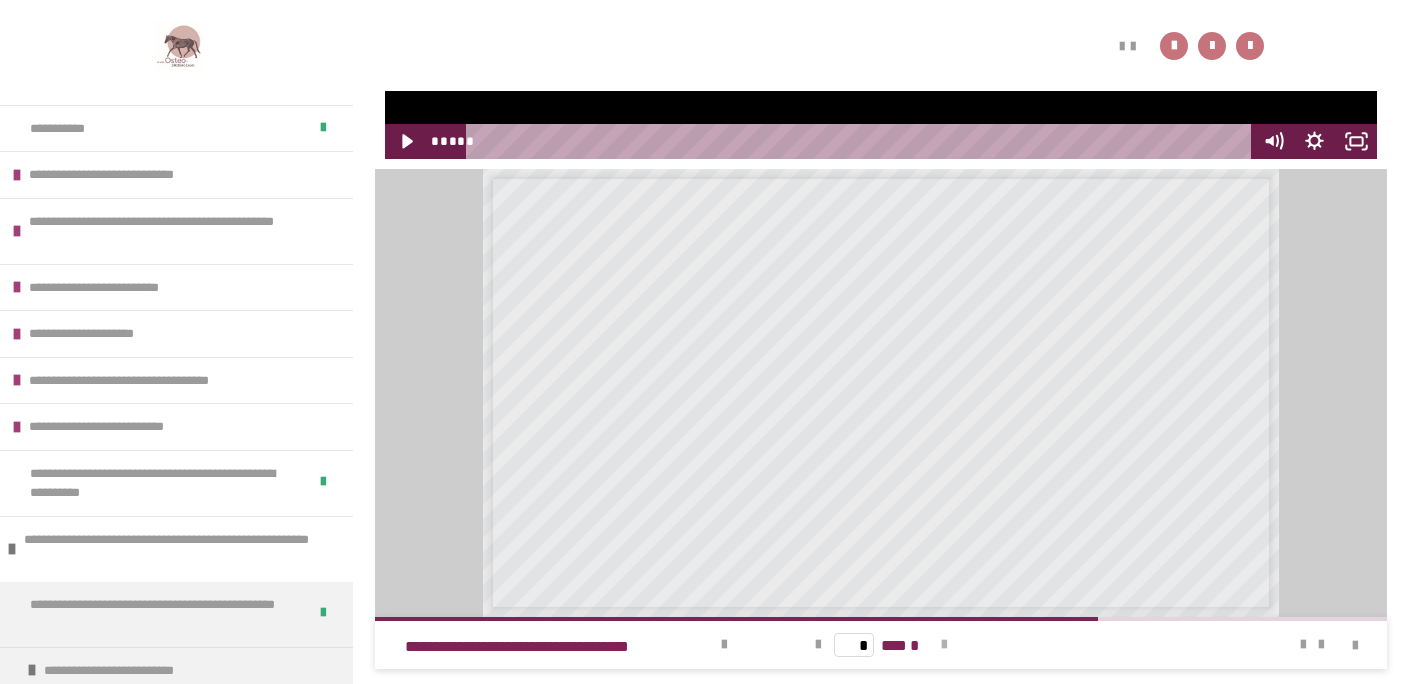 click at bounding box center [944, 645] 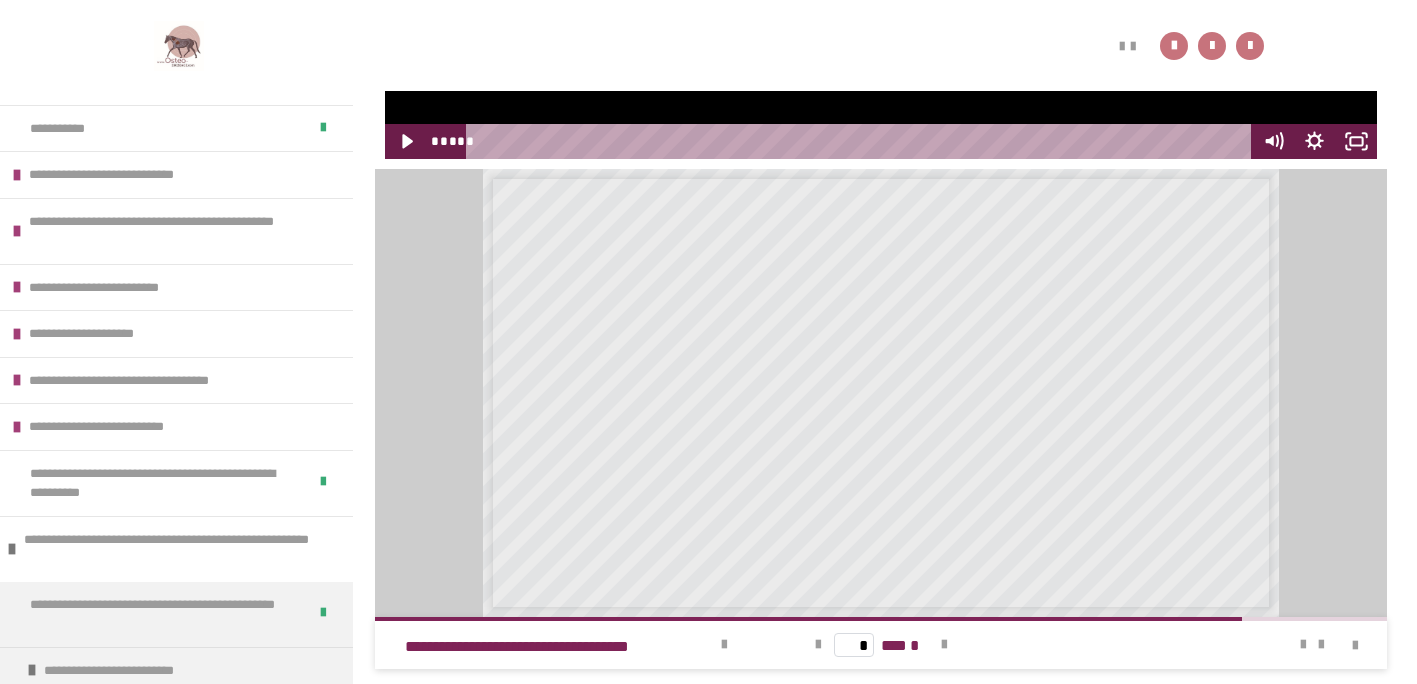 click on "* *** *" at bounding box center (881, 645) 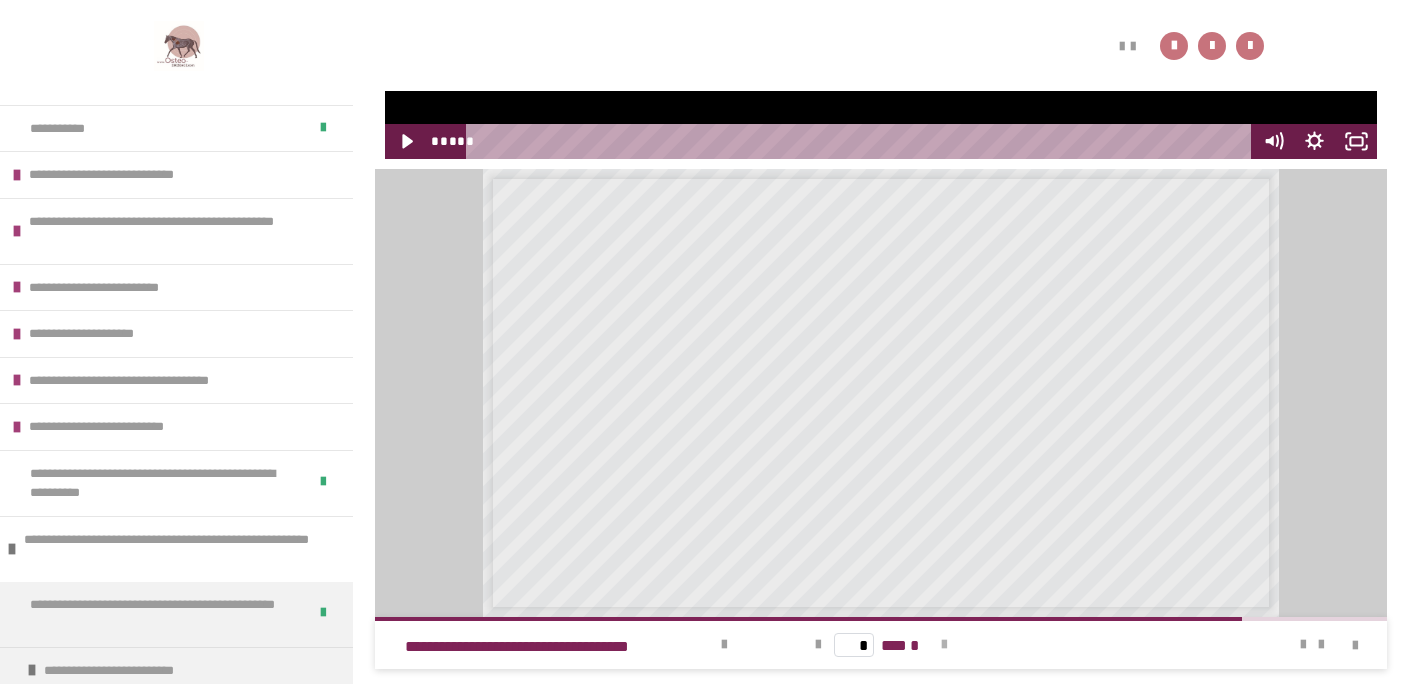 click at bounding box center [944, 645] 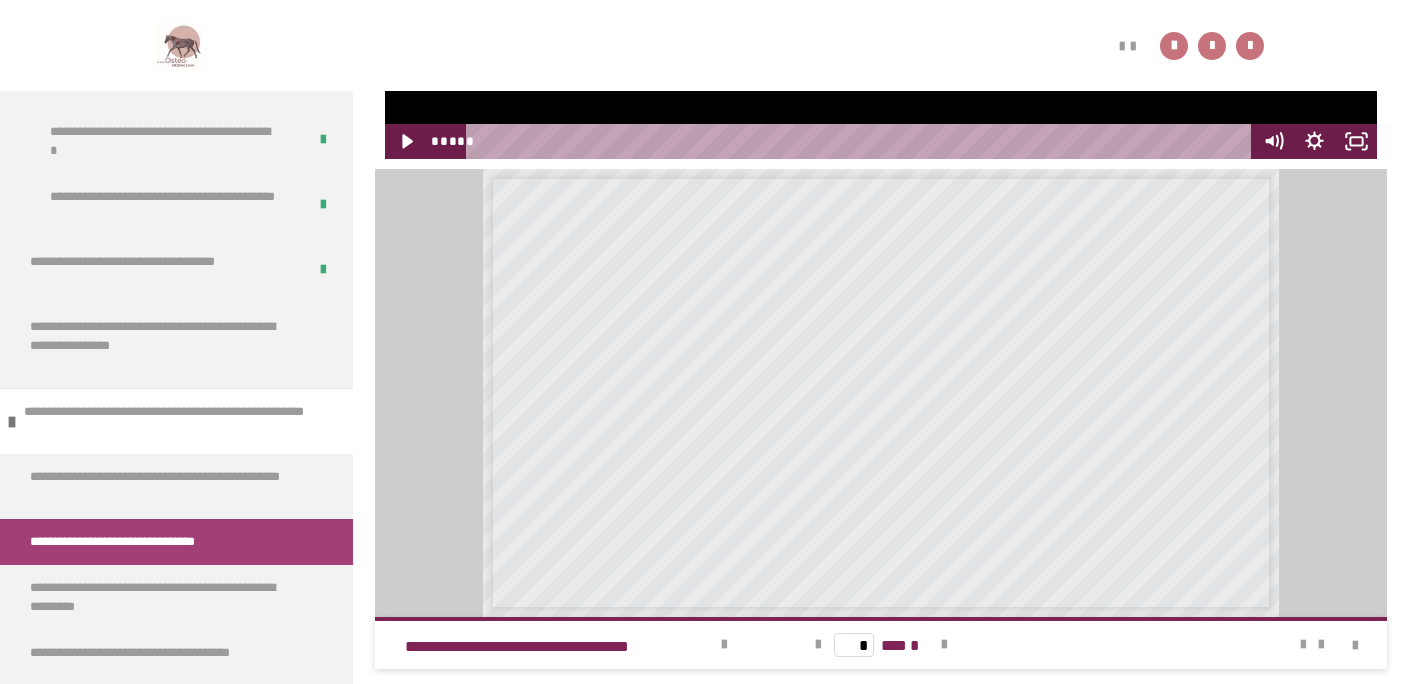scroll, scrollTop: 798, scrollLeft: 0, axis: vertical 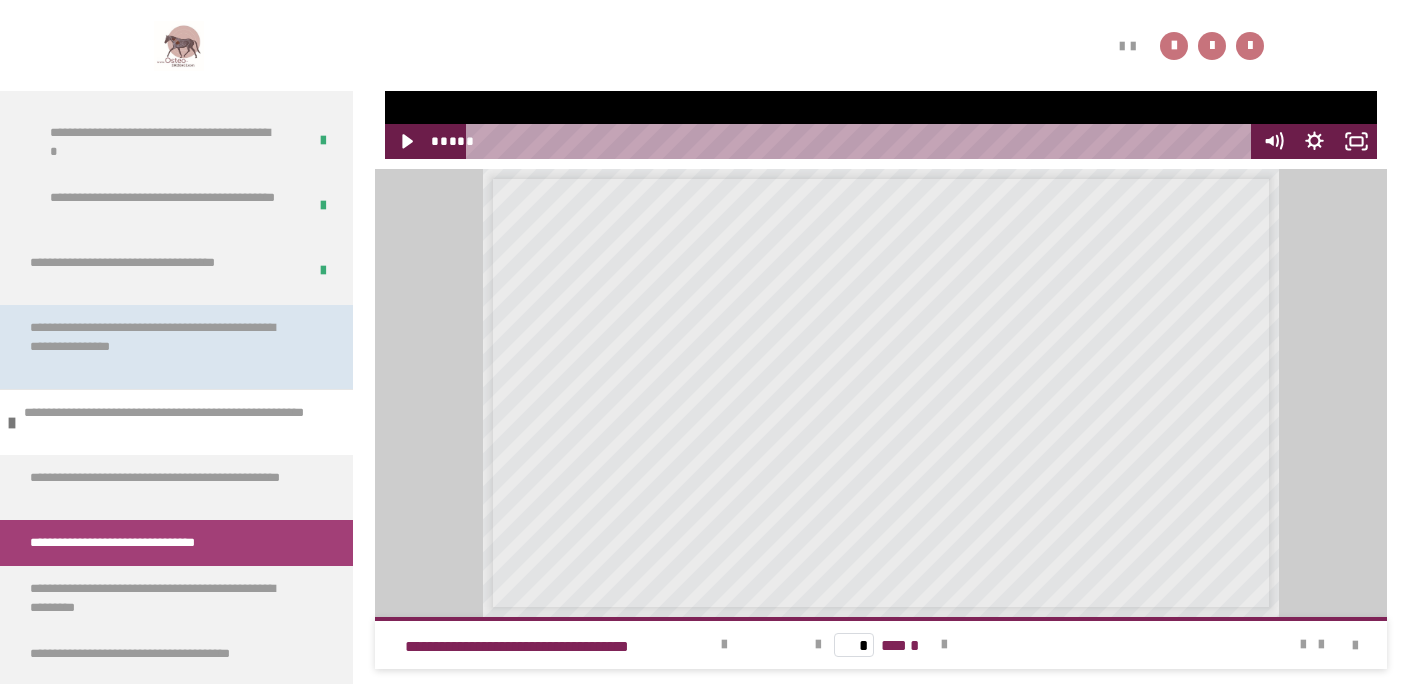 click on "**********" at bounding box center (161, 347) 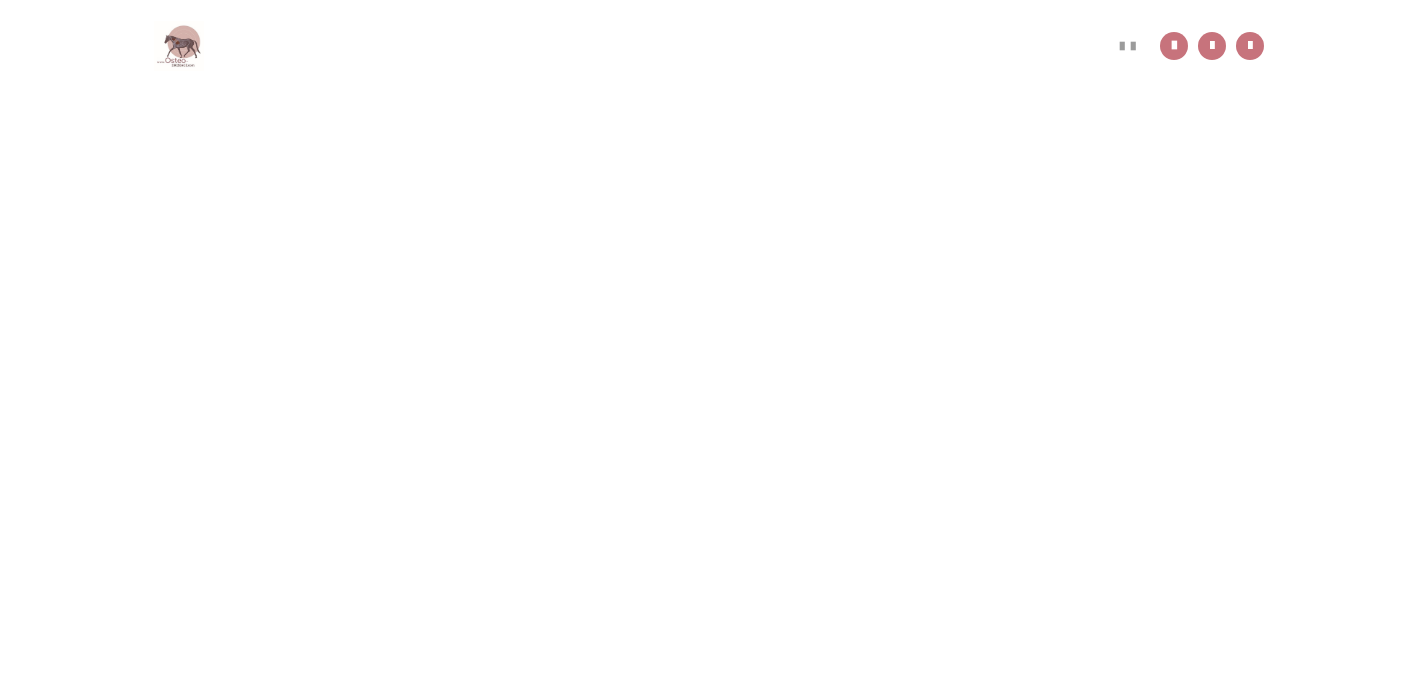 scroll, scrollTop: 91, scrollLeft: 0, axis: vertical 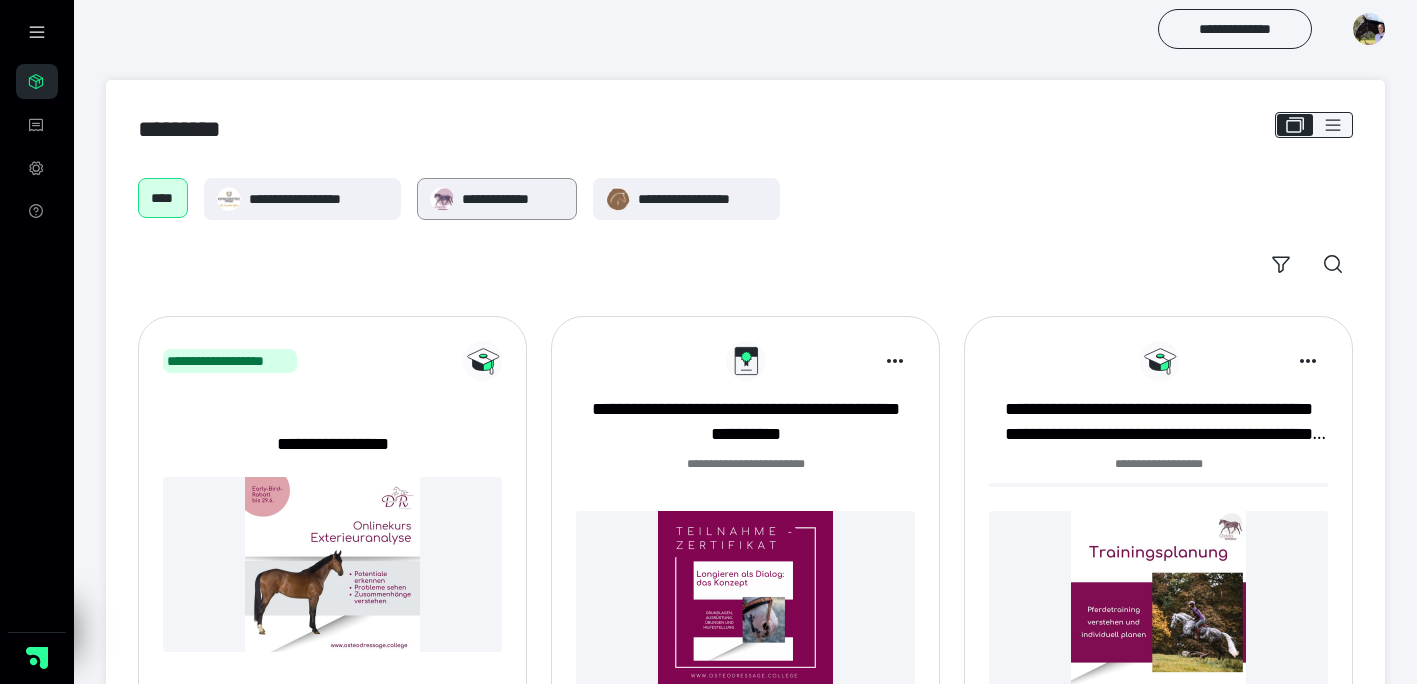 click on "**********" at bounding box center [513, 199] 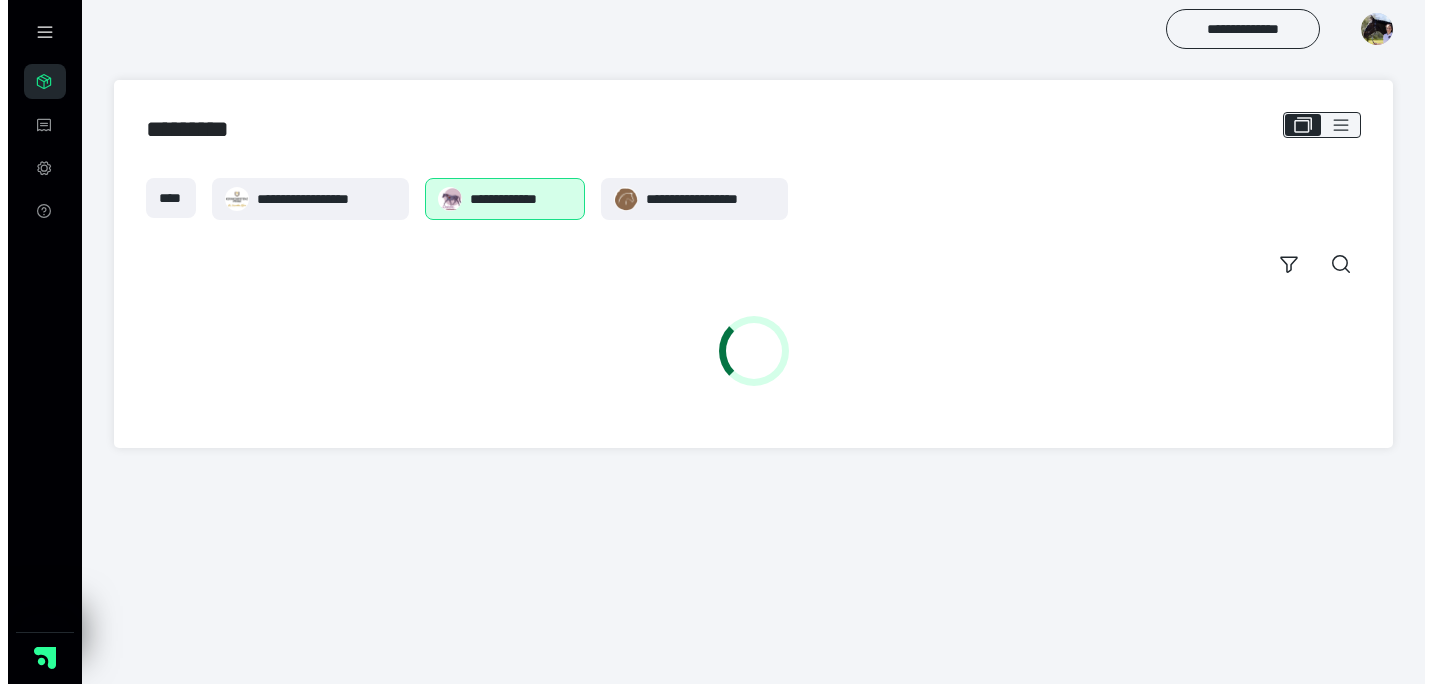 scroll, scrollTop: 0, scrollLeft: 0, axis: both 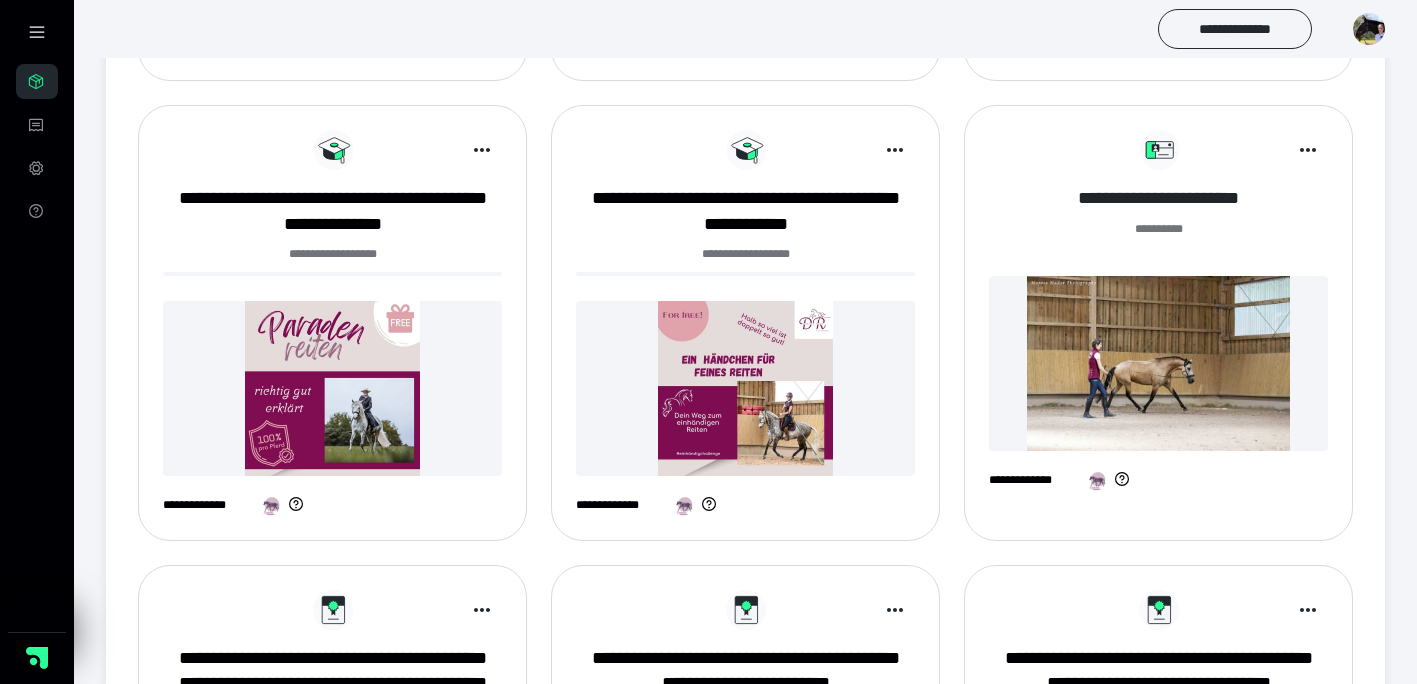 click on "**********" at bounding box center [1158, 198] 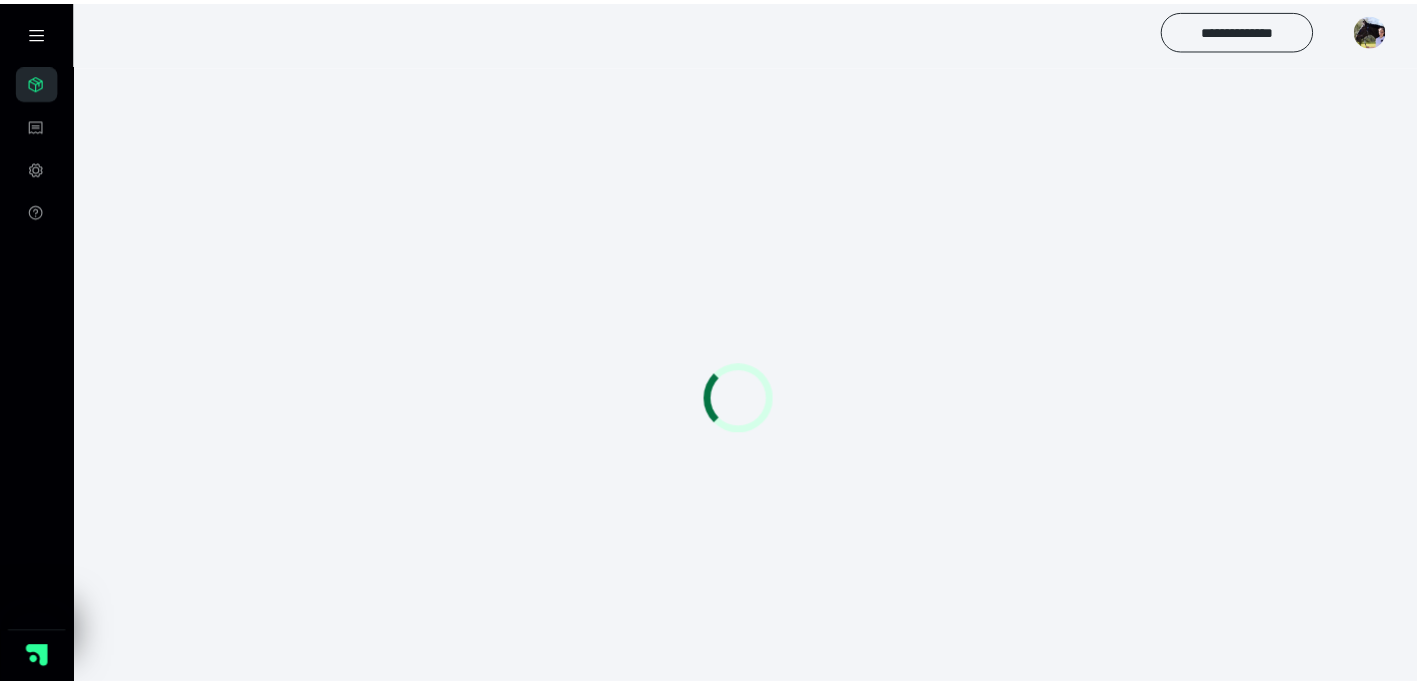 scroll, scrollTop: 0, scrollLeft: 0, axis: both 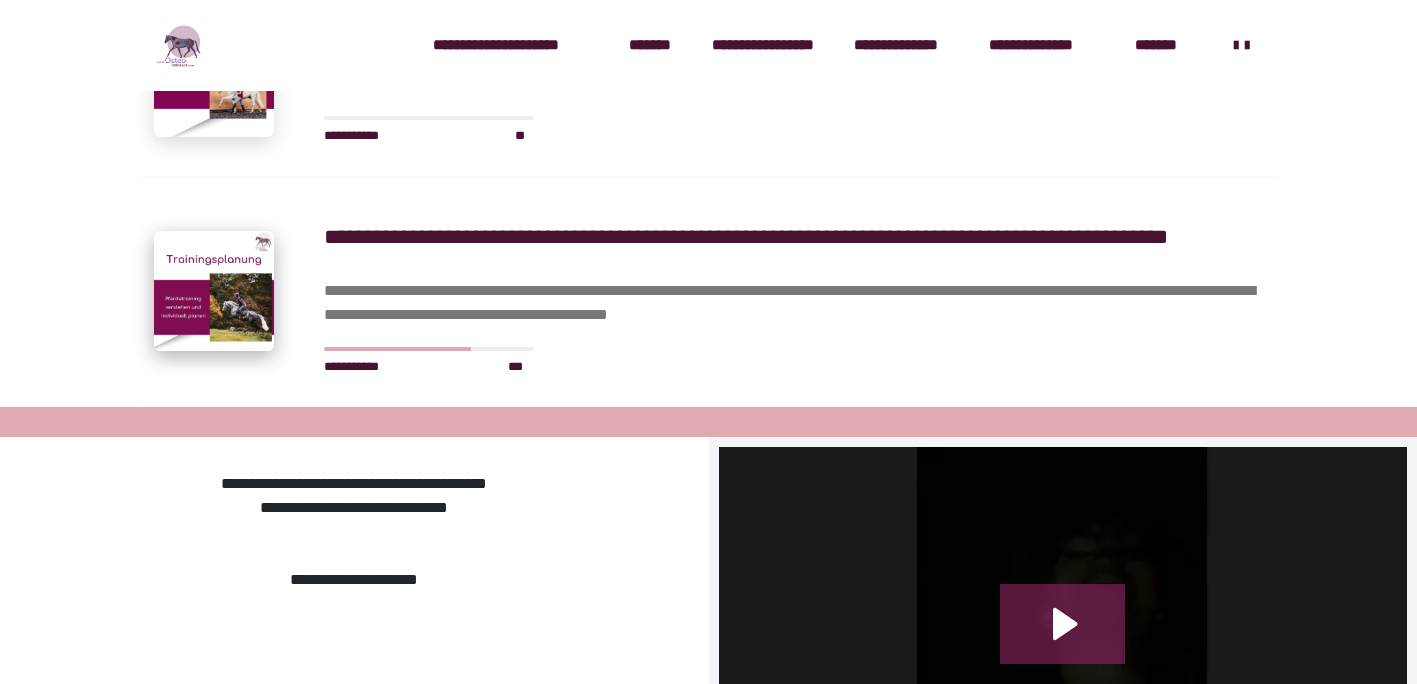 click at bounding box center (214, 291) 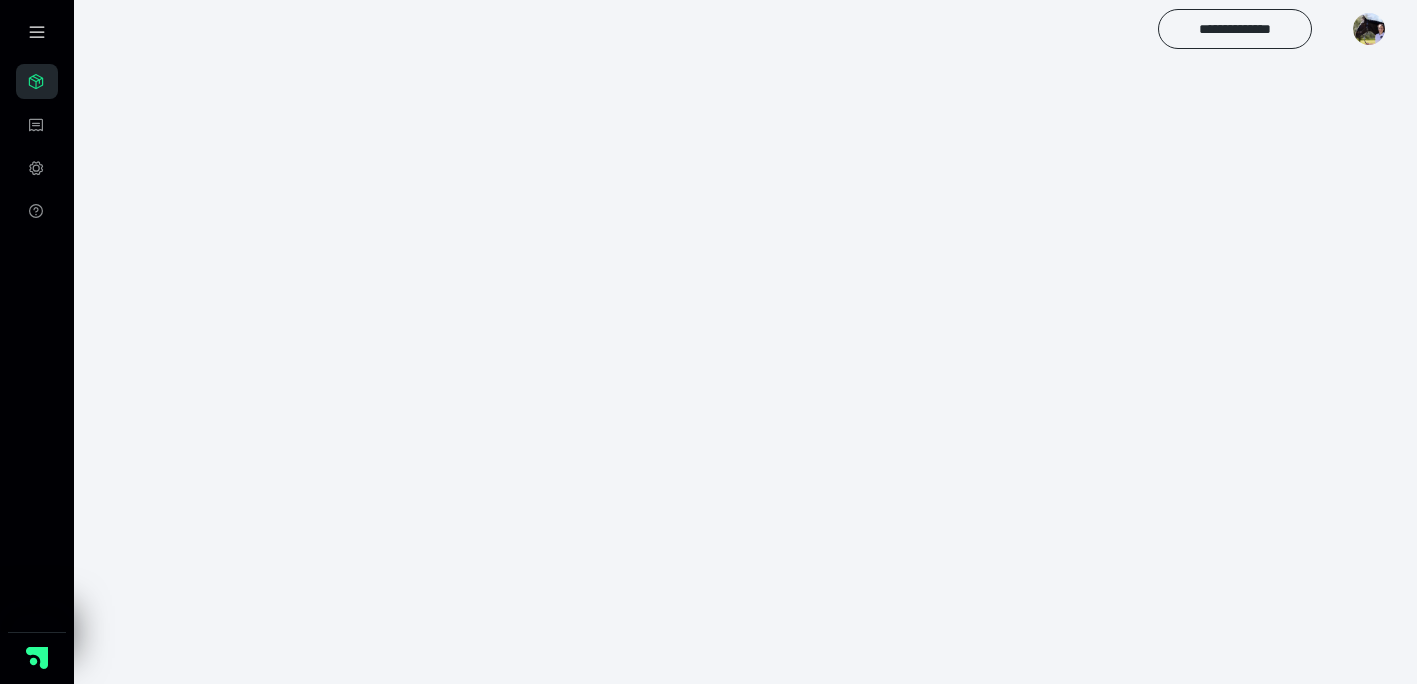 scroll, scrollTop: 56, scrollLeft: 0, axis: vertical 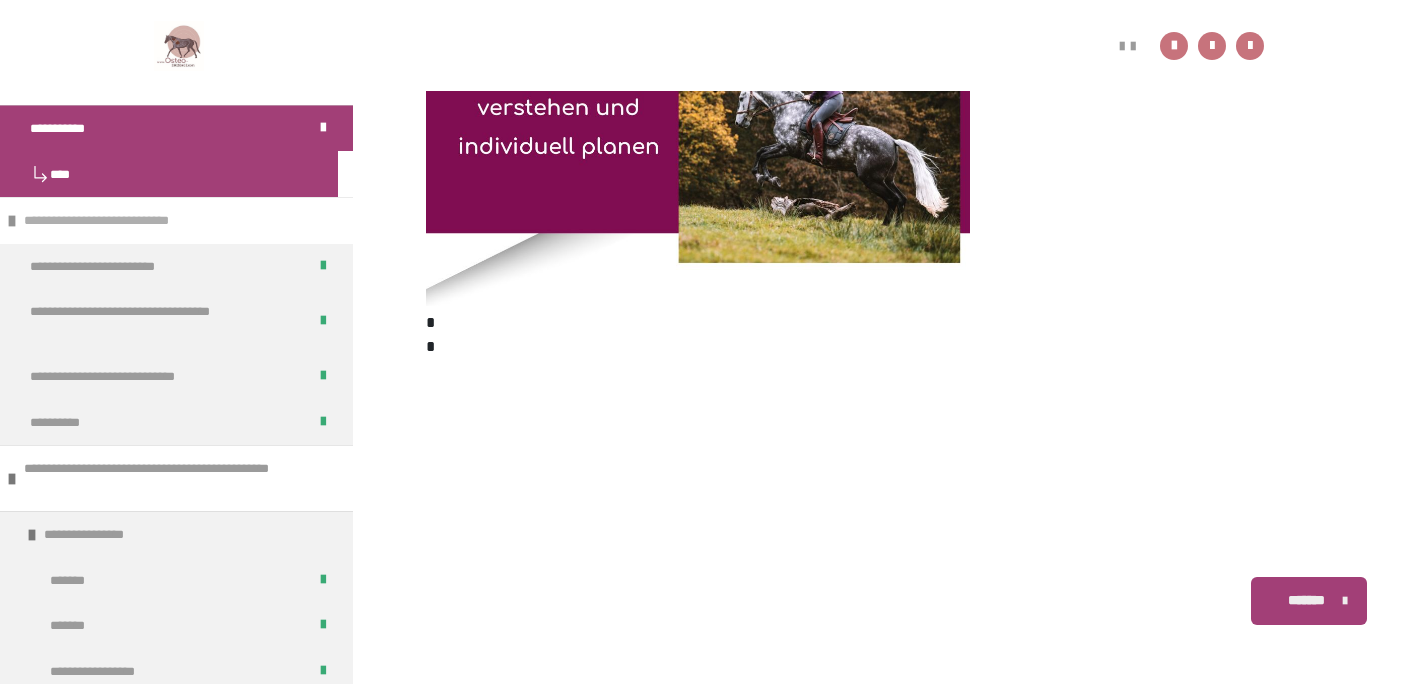 click on "**********" at bounding box center (130, 221) 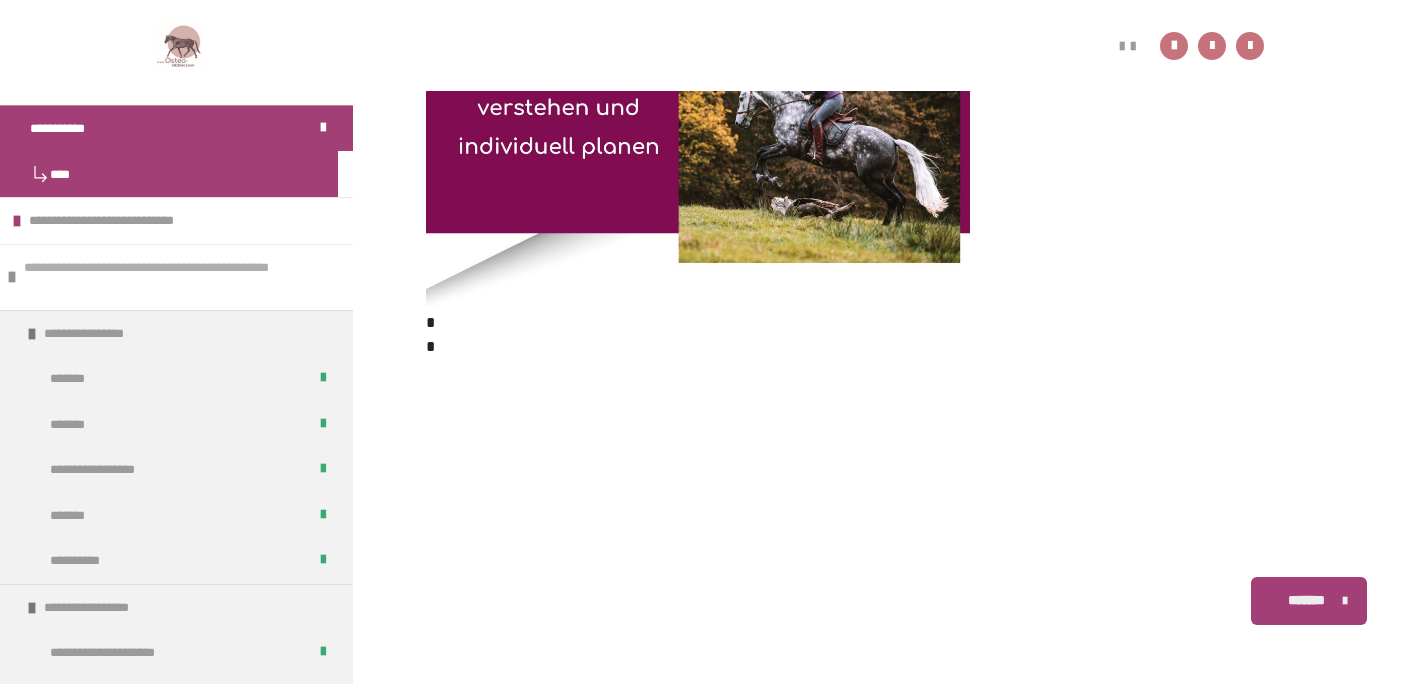 click on "**********" at bounding box center [173, 277] 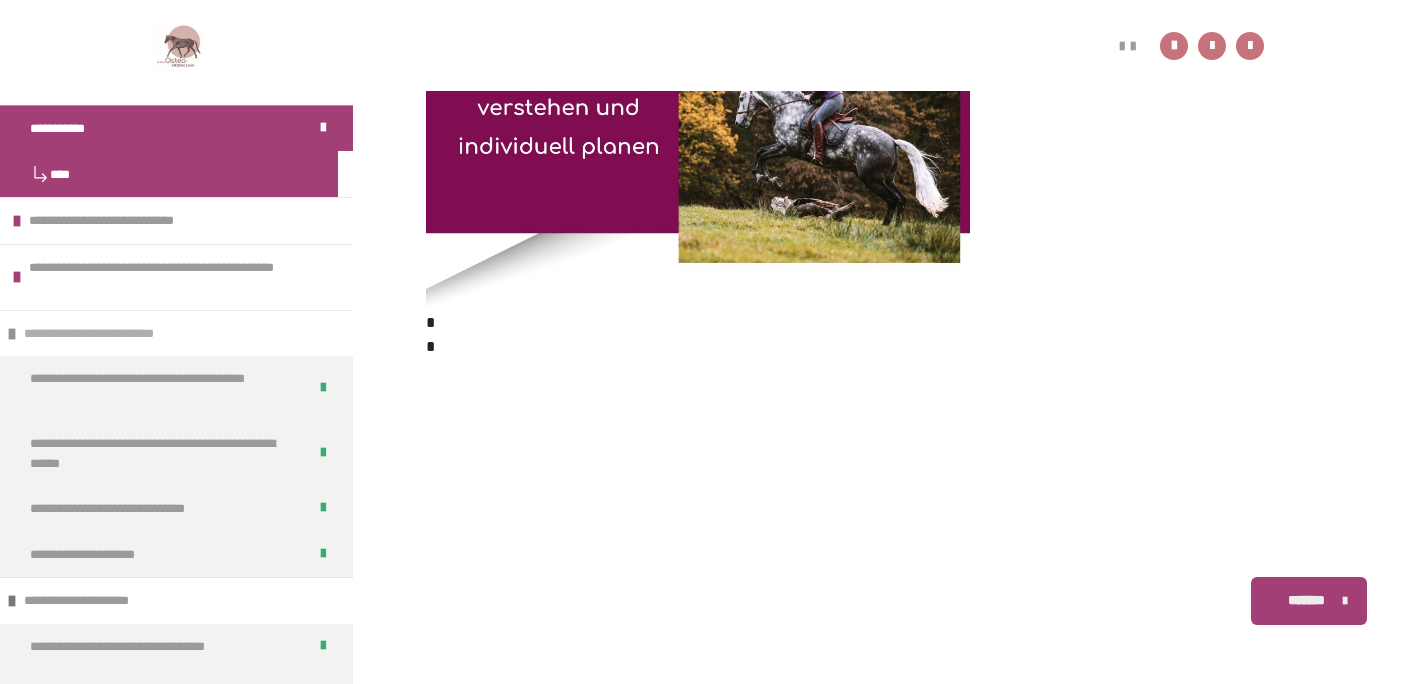 click on "**********" at bounding box center [110, 334] 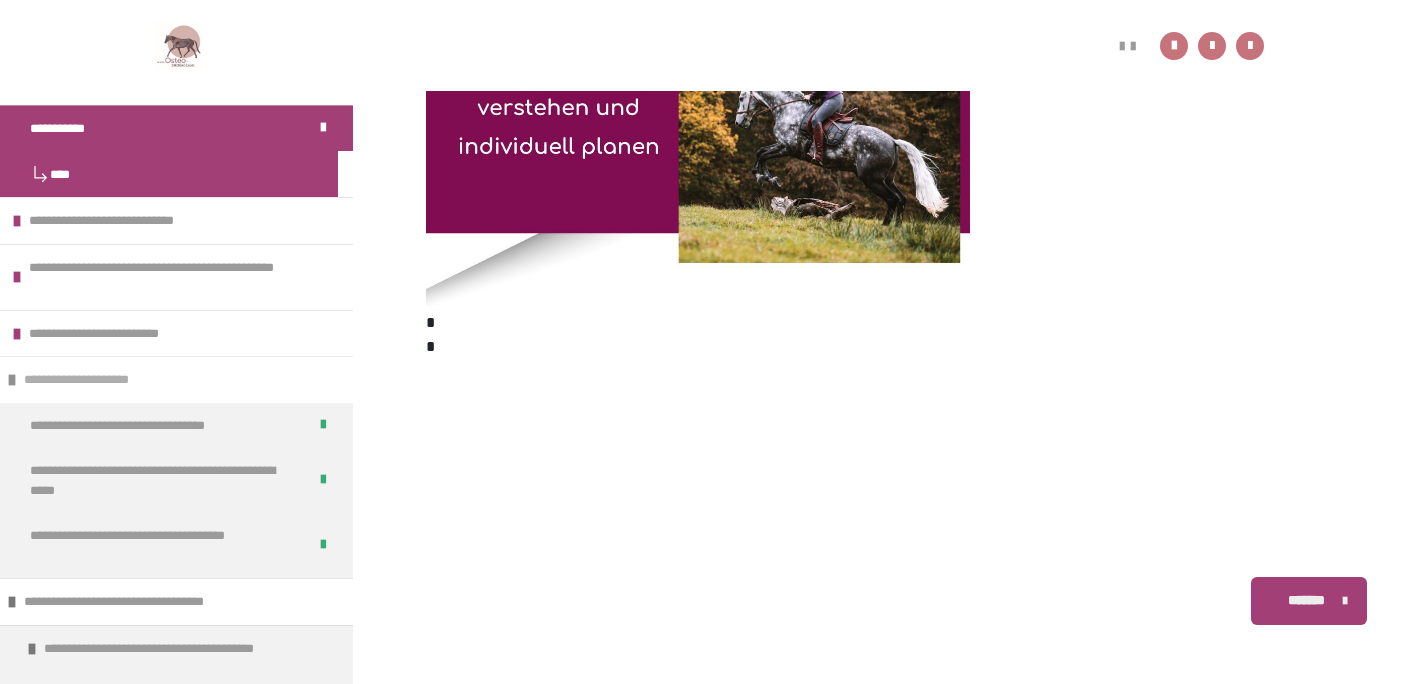 click on "**********" at bounding box center [96, 380] 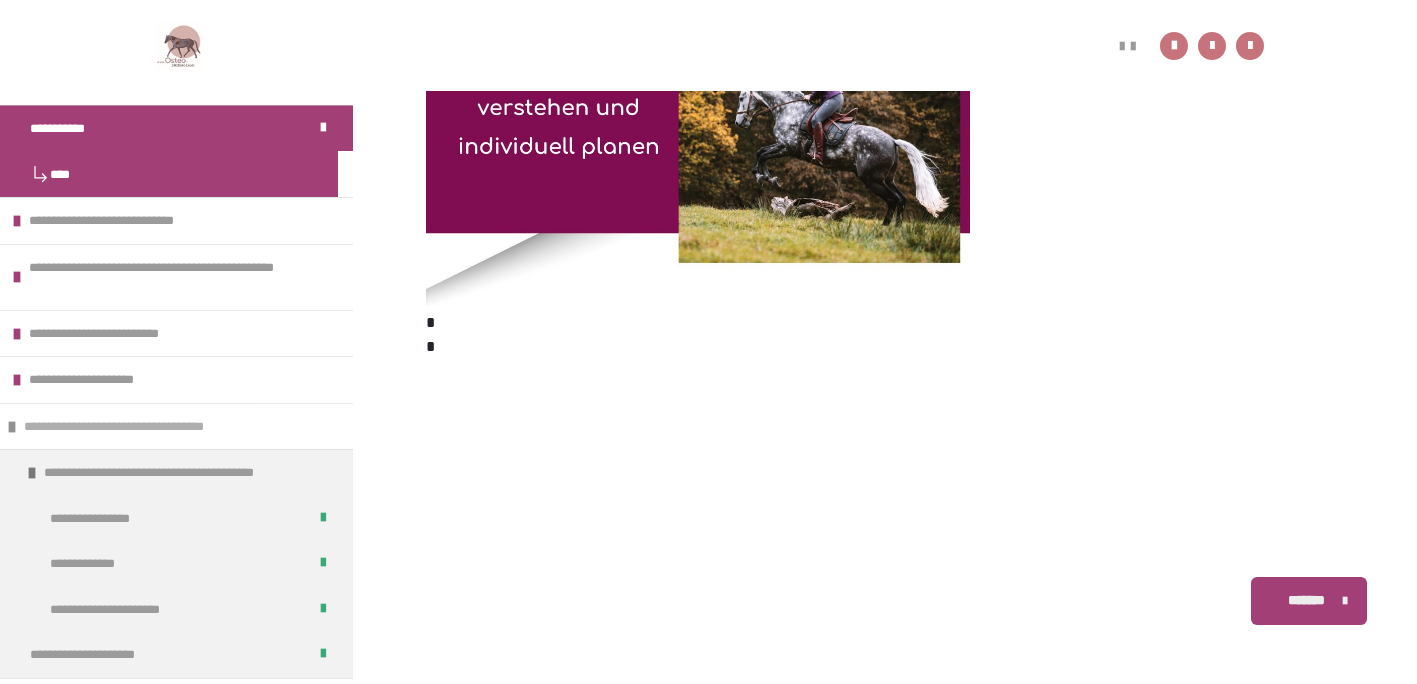 click on "**********" at bounding box center (144, 427) 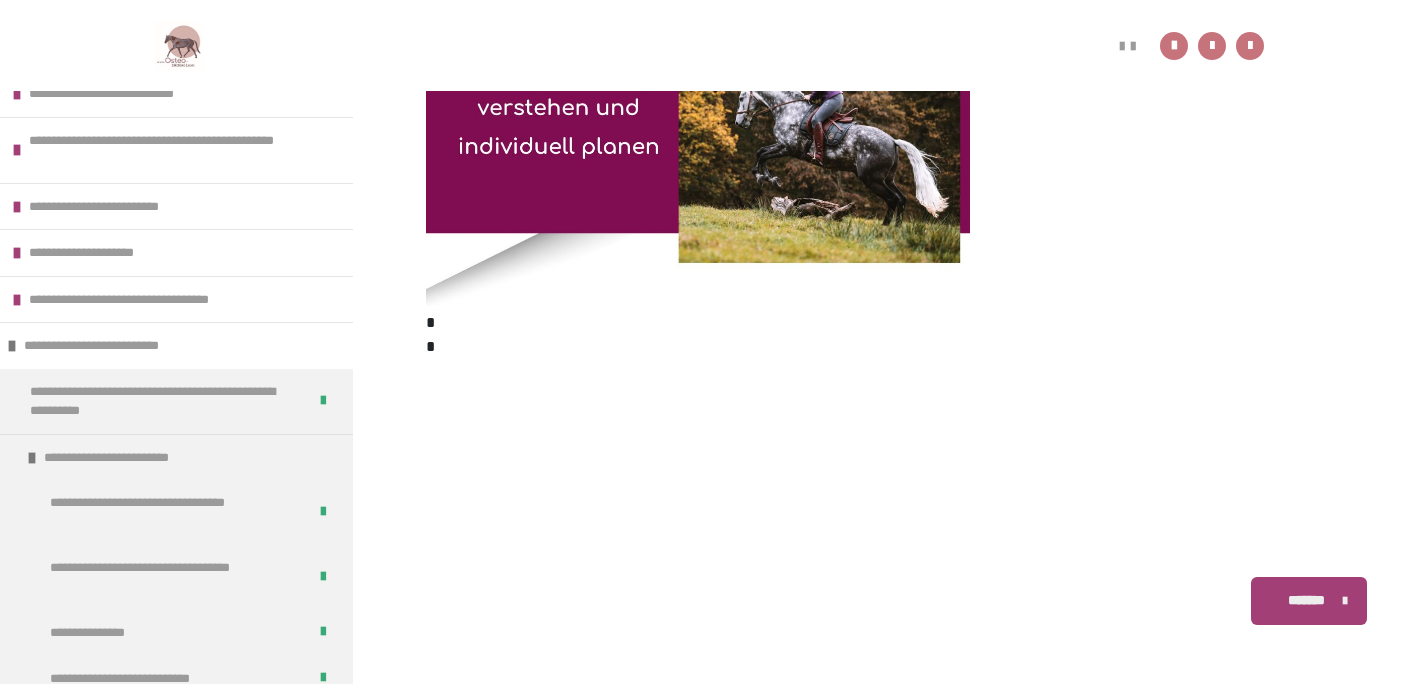 scroll, scrollTop: 125, scrollLeft: 0, axis: vertical 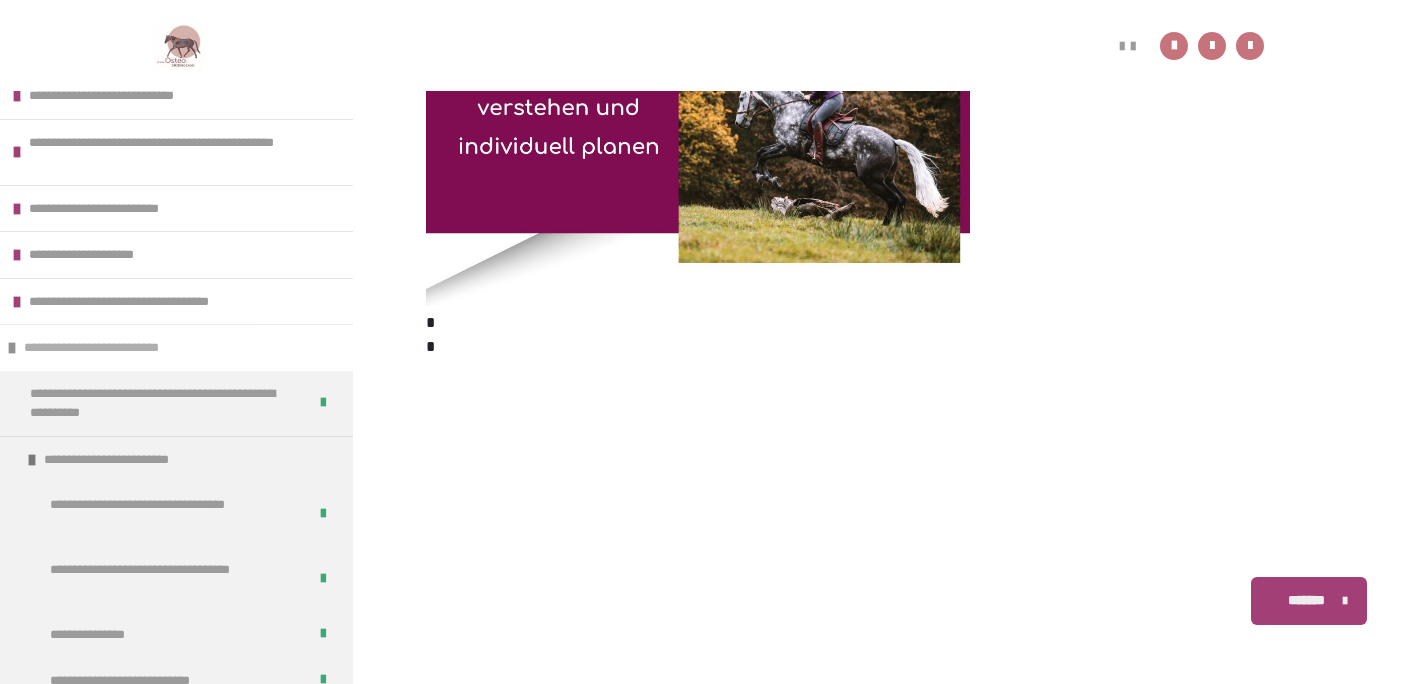 click on "**********" at bounding box center [131, 348] 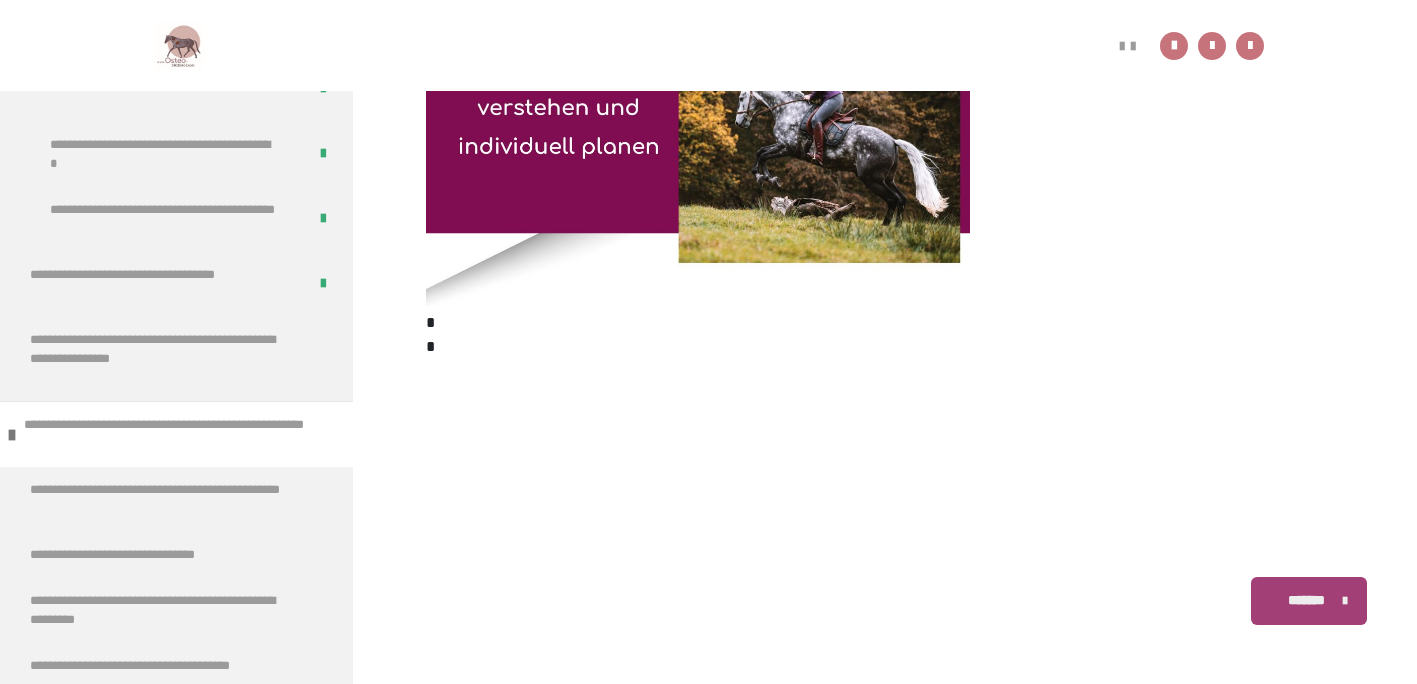 scroll, scrollTop: 842, scrollLeft: 0, axis: vertical 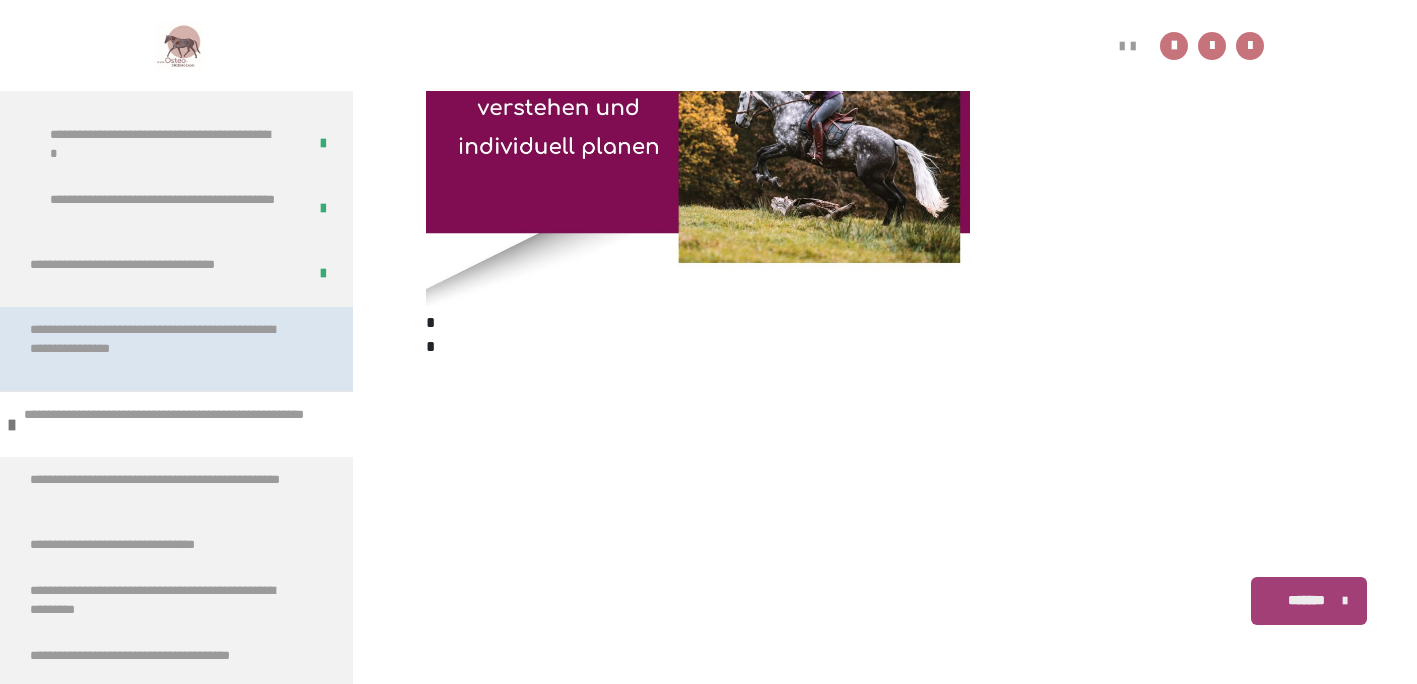 click on "**********" at bounding box center (161, 349) 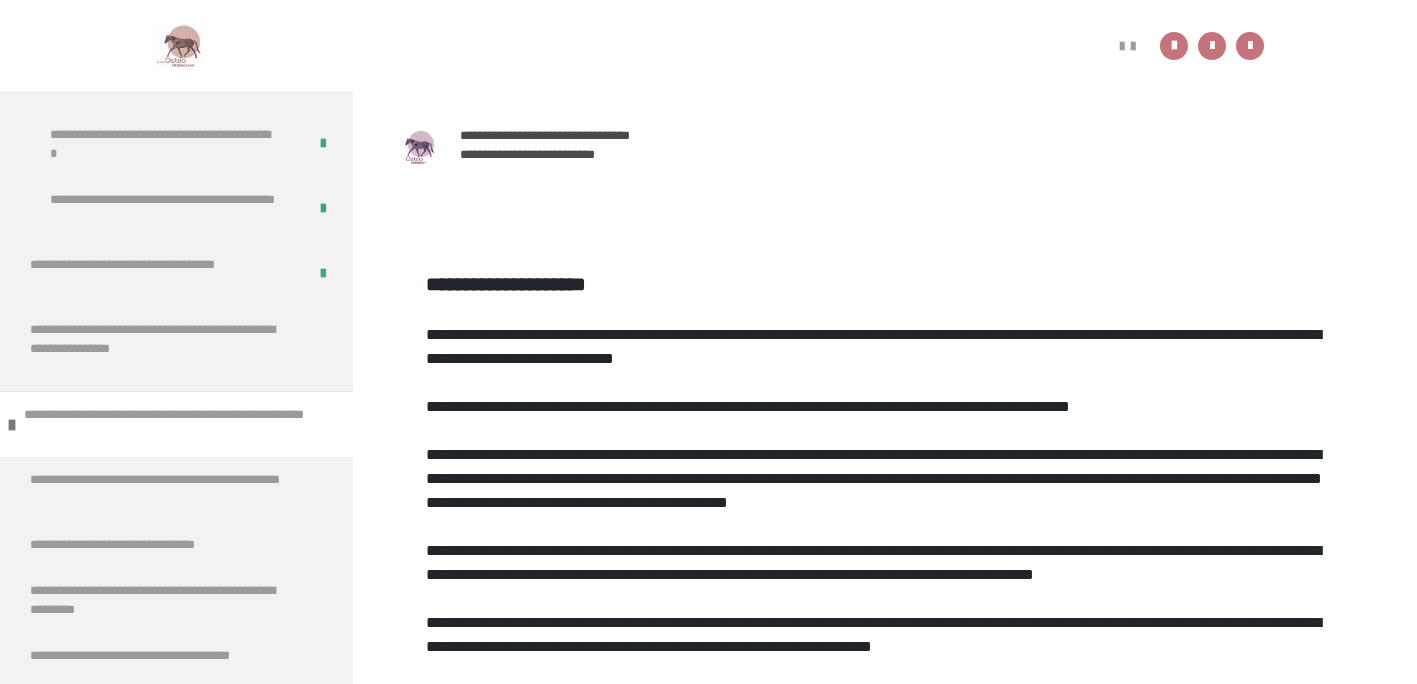 scroll, scrollTop: 92, scrollLeft: 0, axis: vertical 